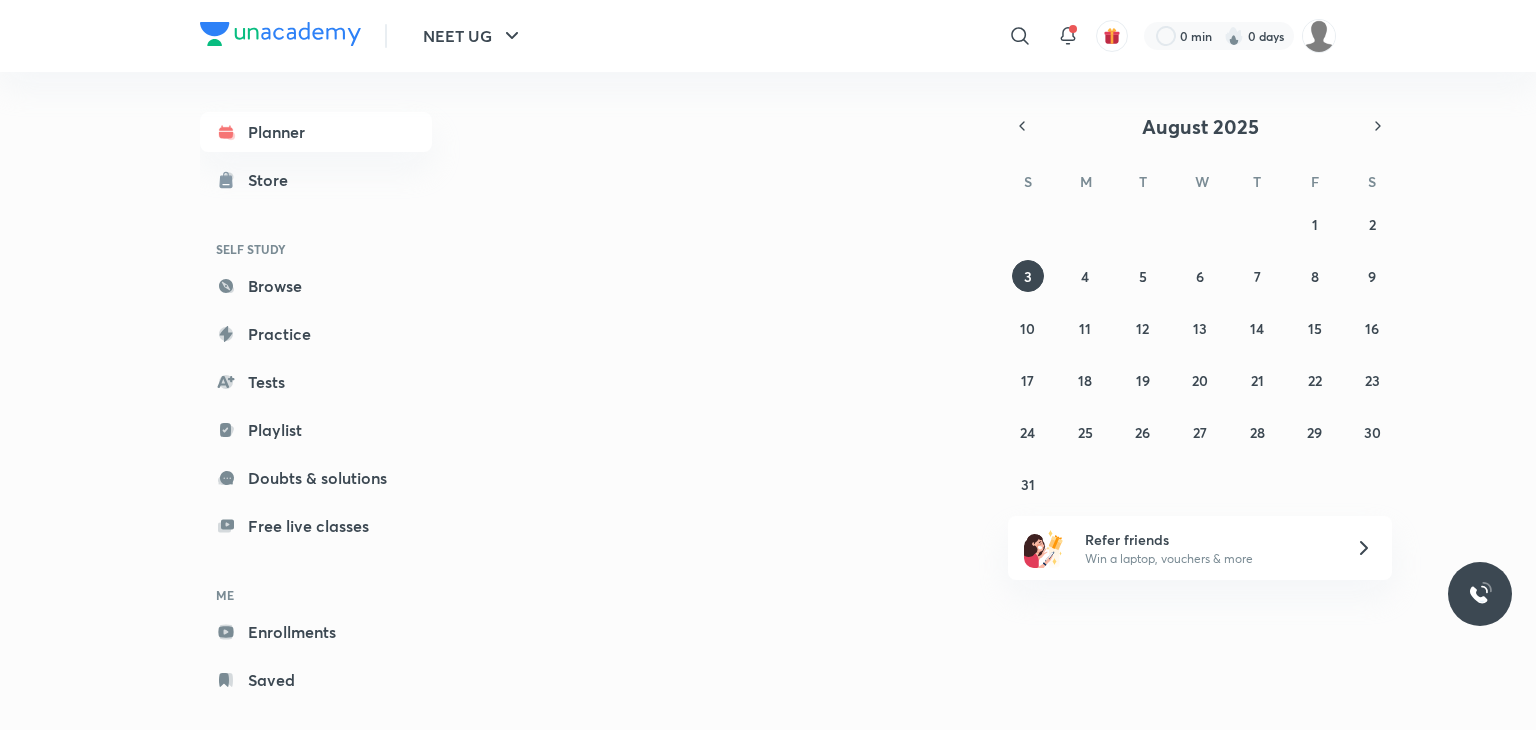 scroll, scrollTop: 0, scrollLeft: 0, axis: both 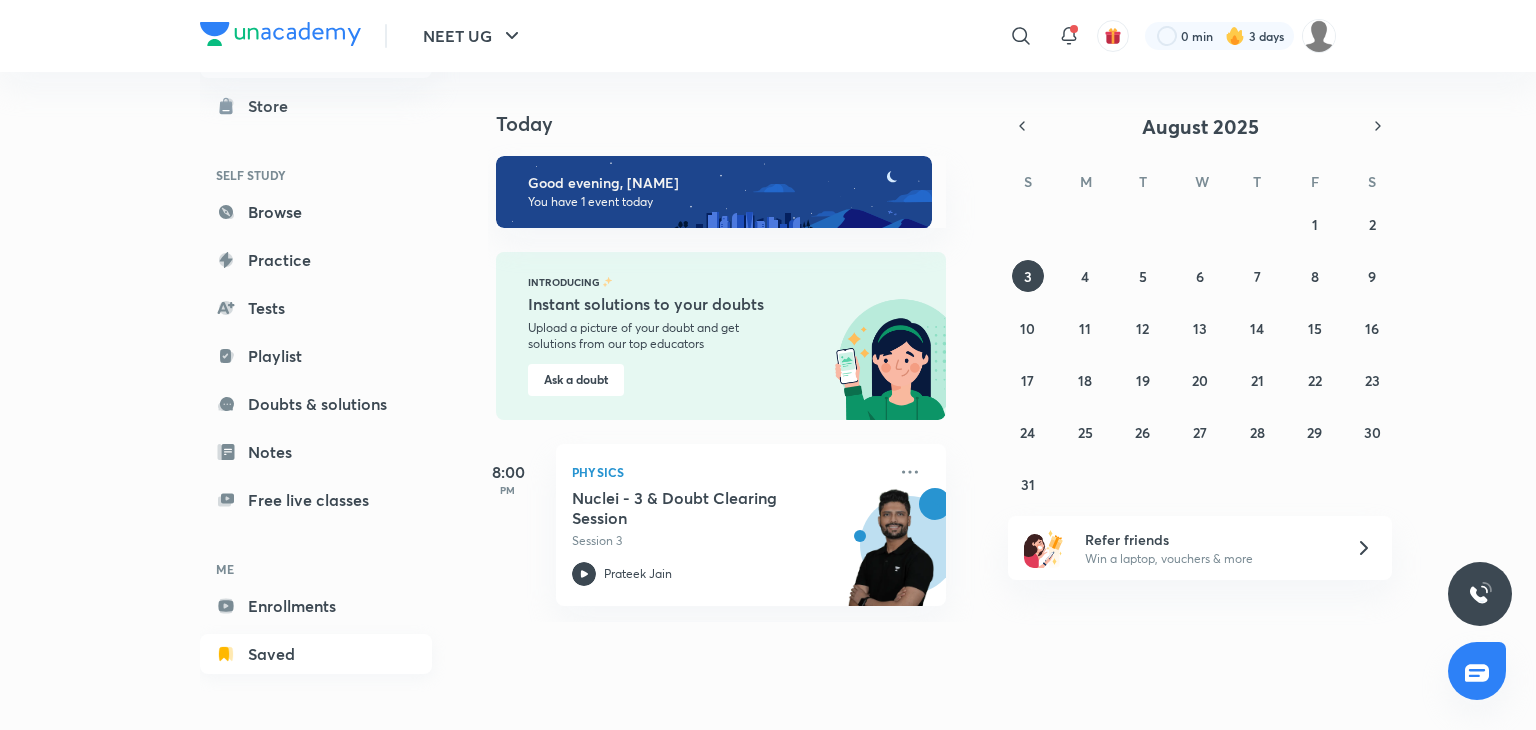 click on "Saved" at bounding box center (316, 654) 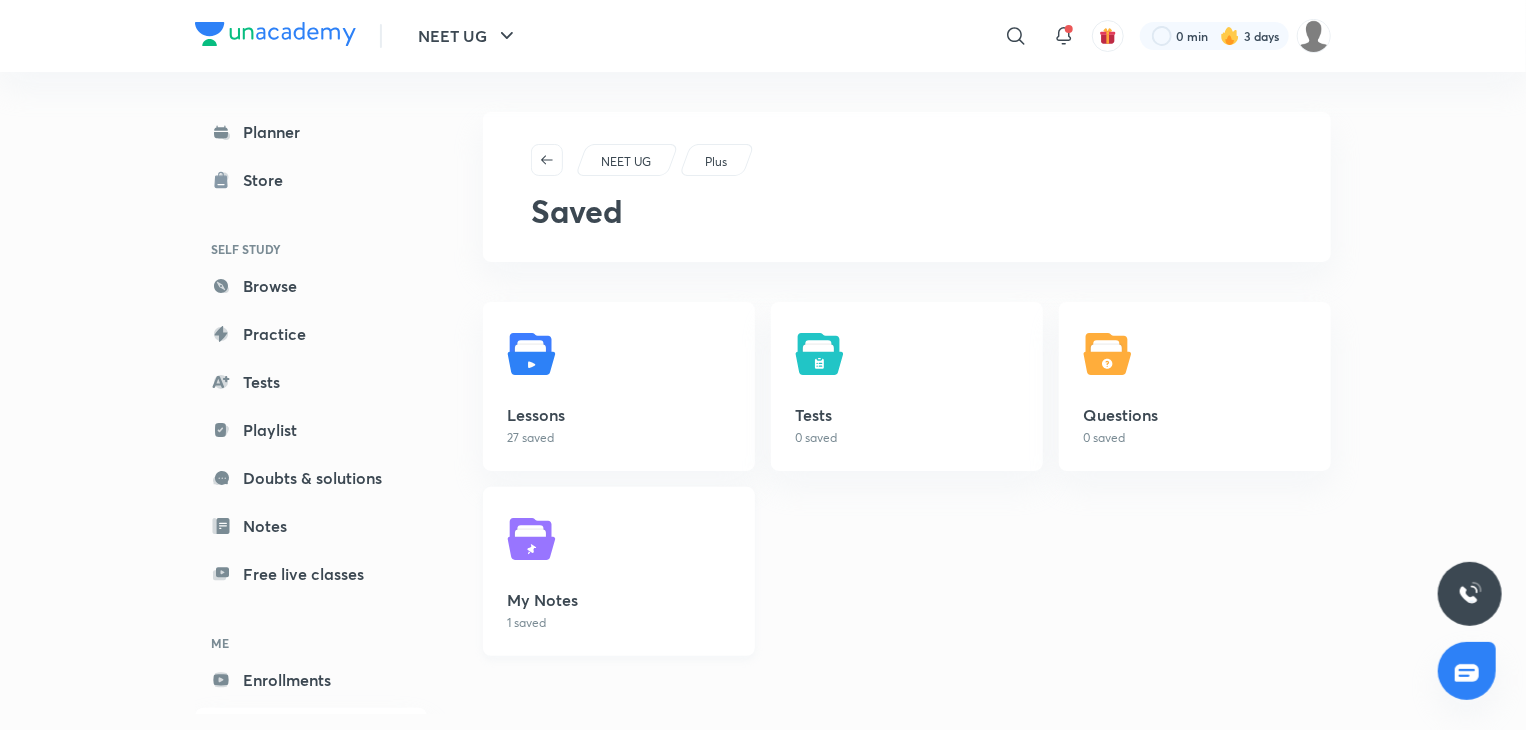 click on "My Notes" at bounding box center [619, 600] 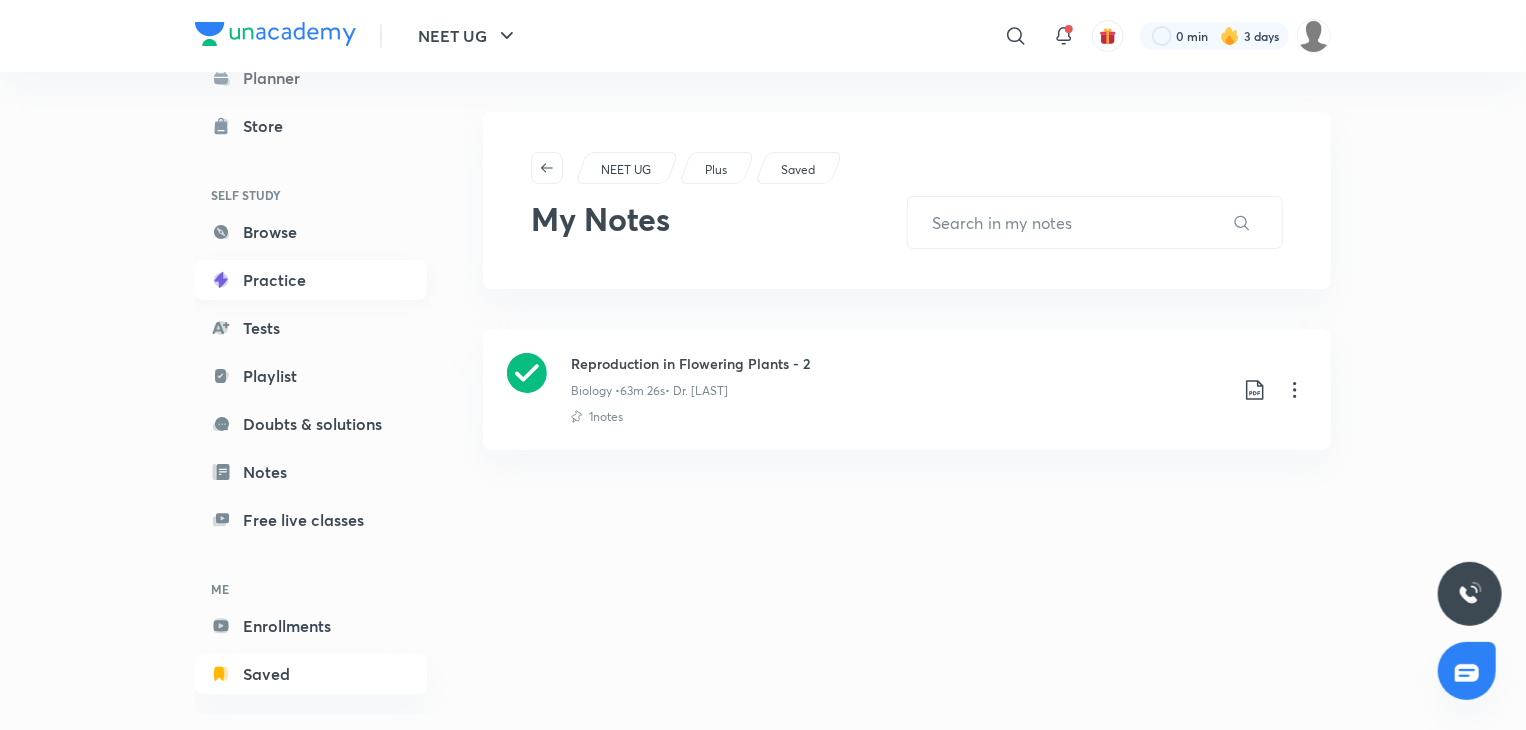 scroll, scrollTop: 56, scrollLeft: 0, axis: vertical 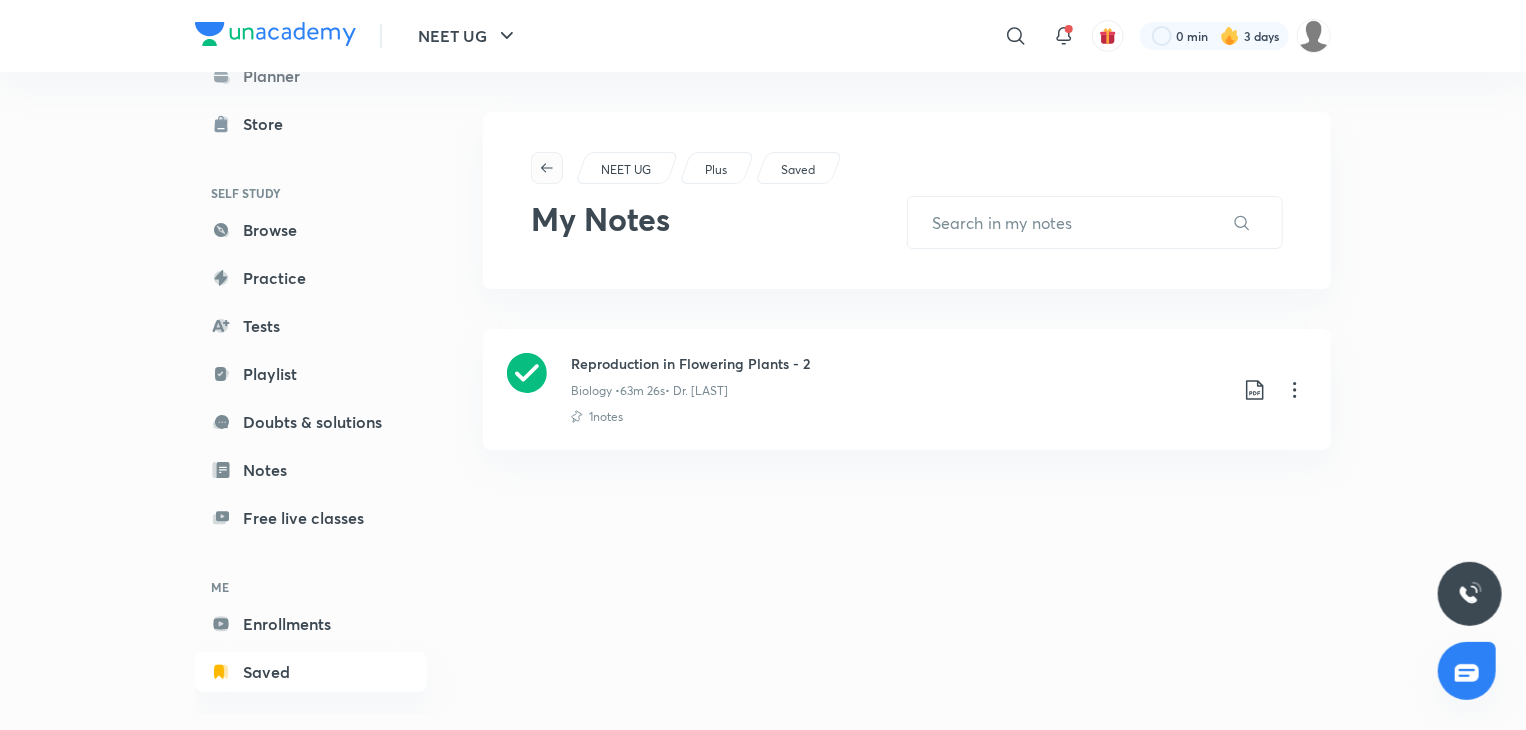 click at bounding box center [547, 168] 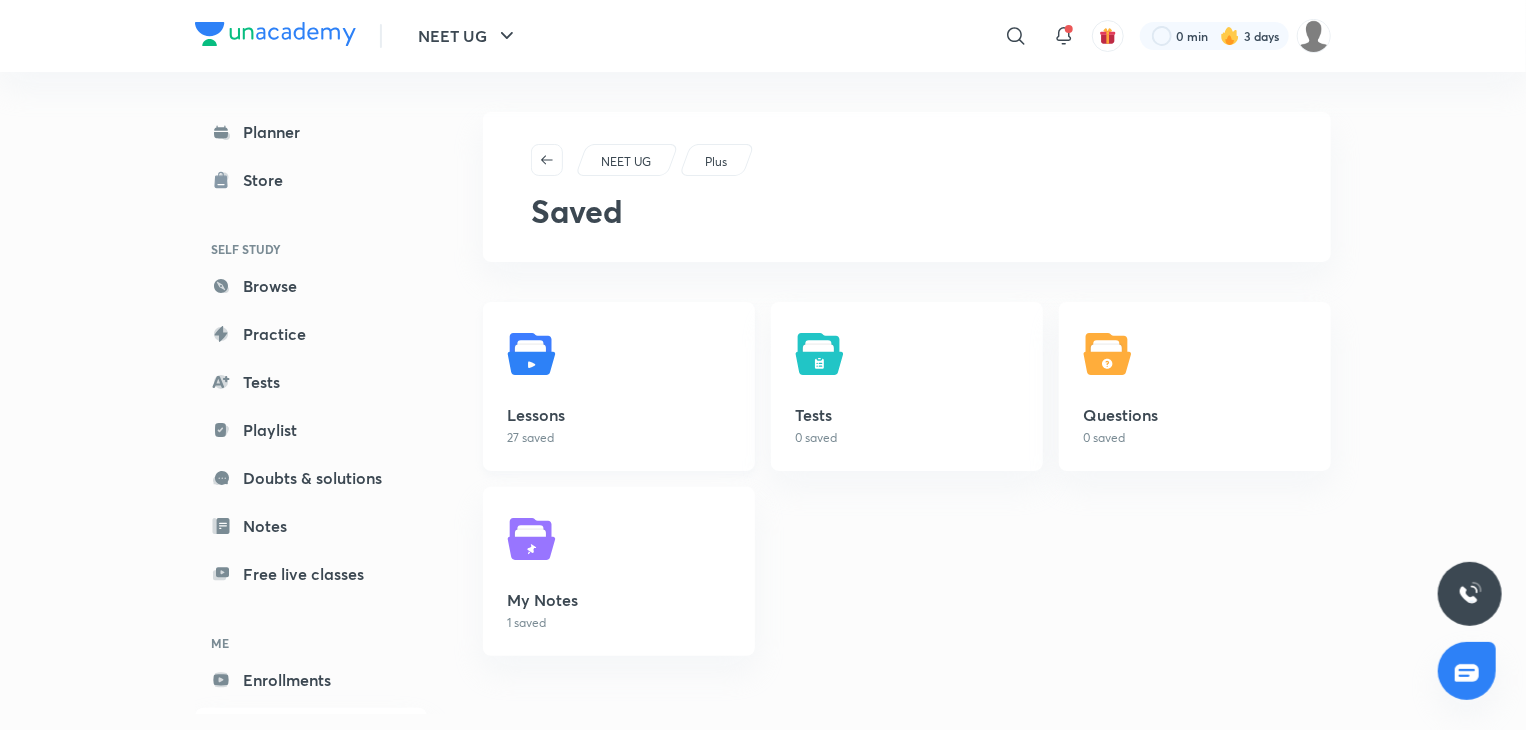 click at bounding box center (535, 354) 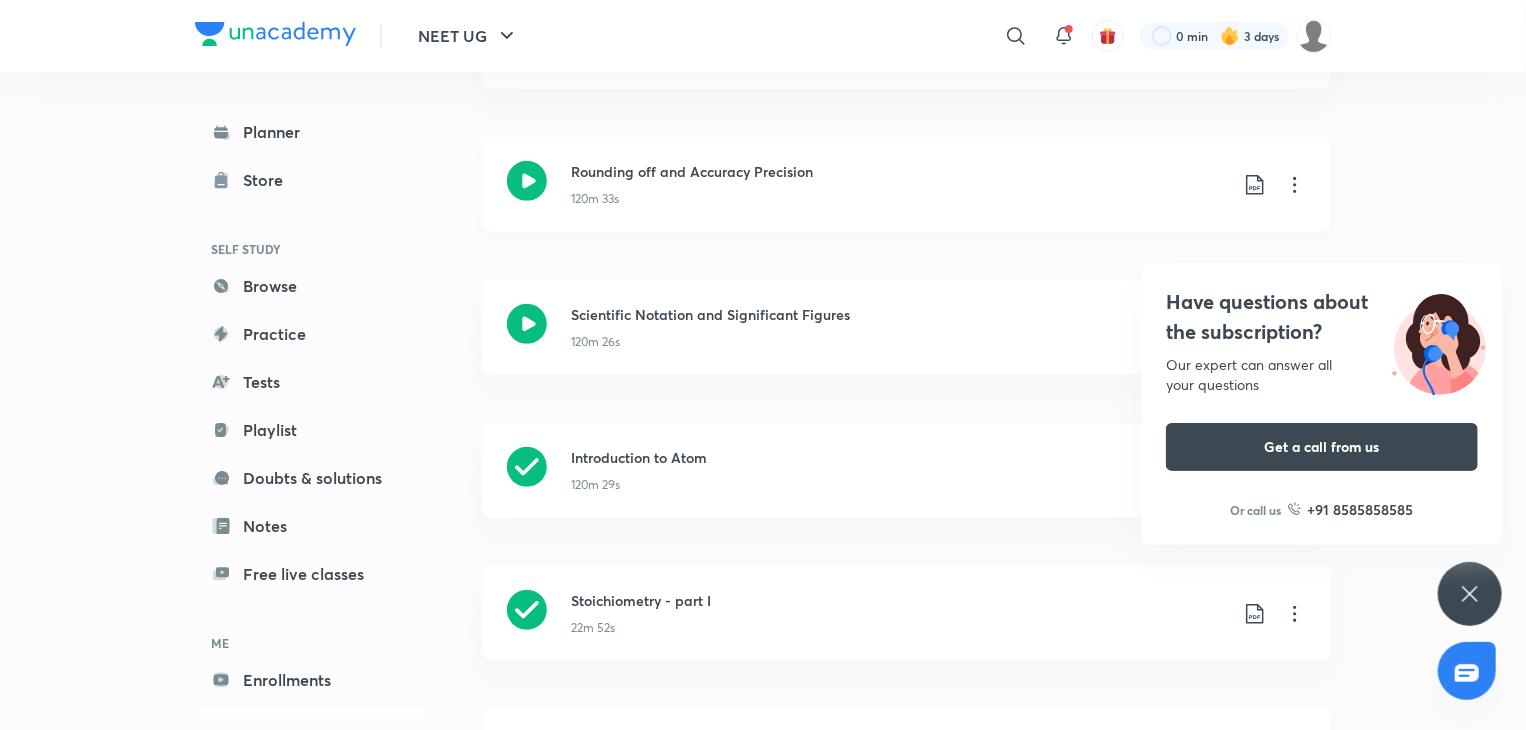 scroll, scrollTop: 336, scrollLeft: 0, axis: vertical 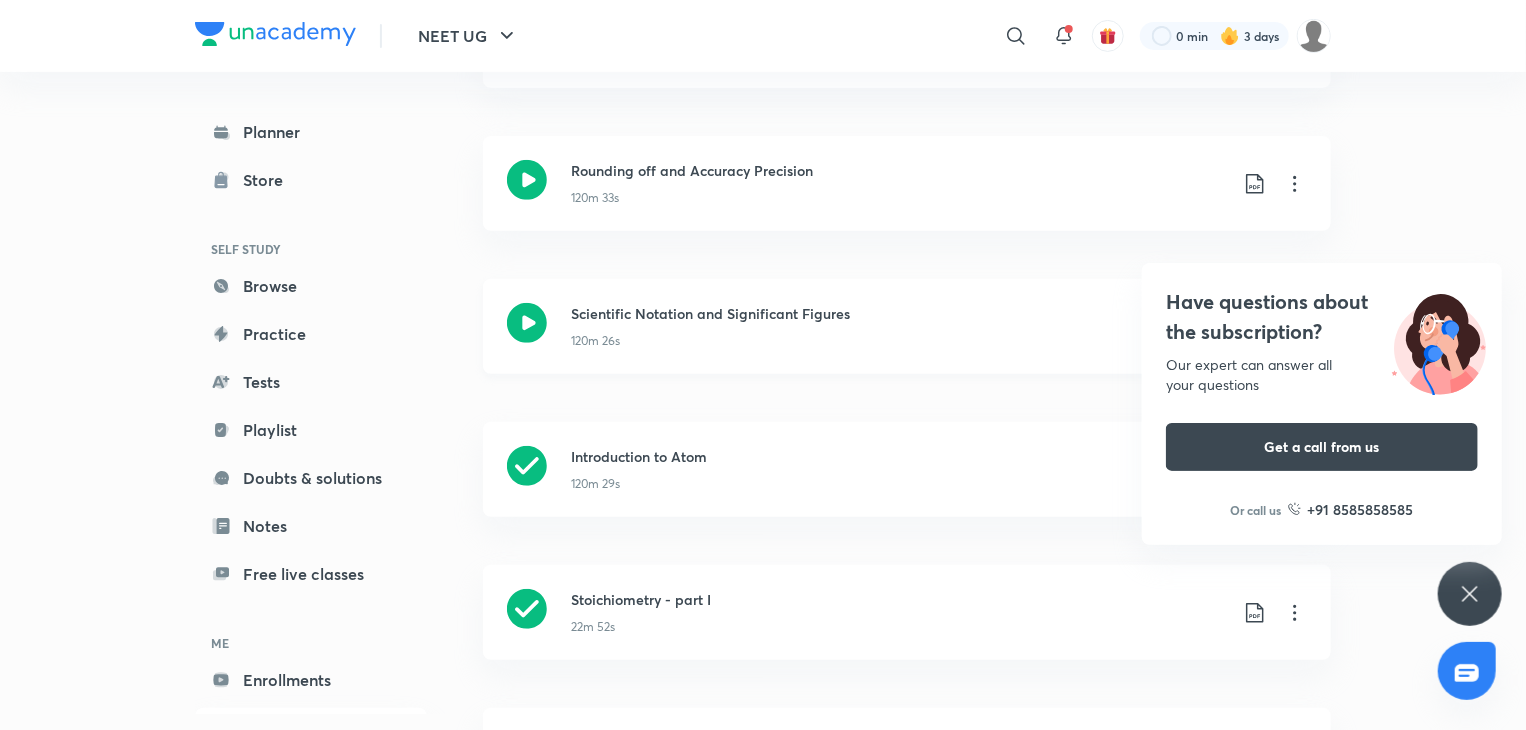 click 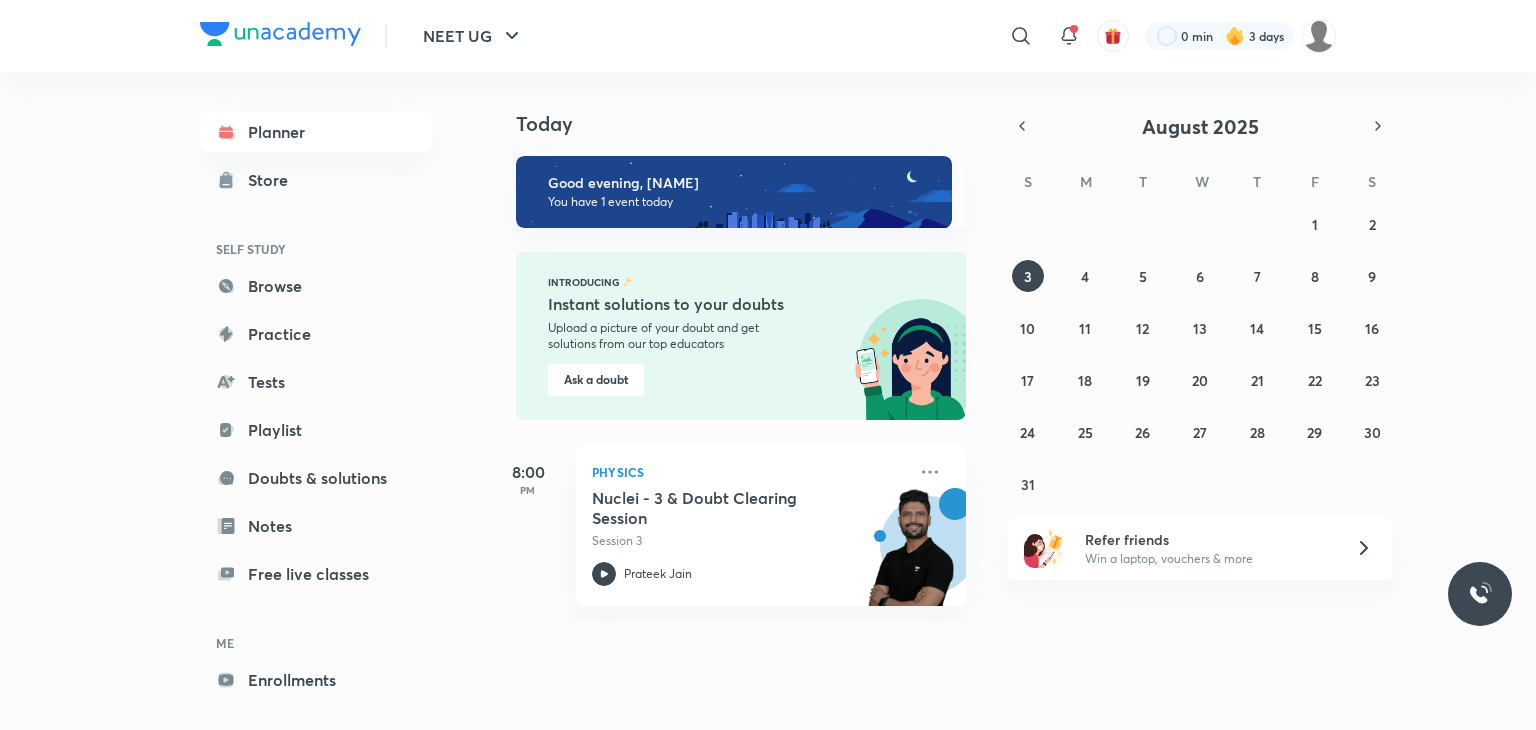 scroll, scrollTop: 0, scrollLeft: 0, axis: both 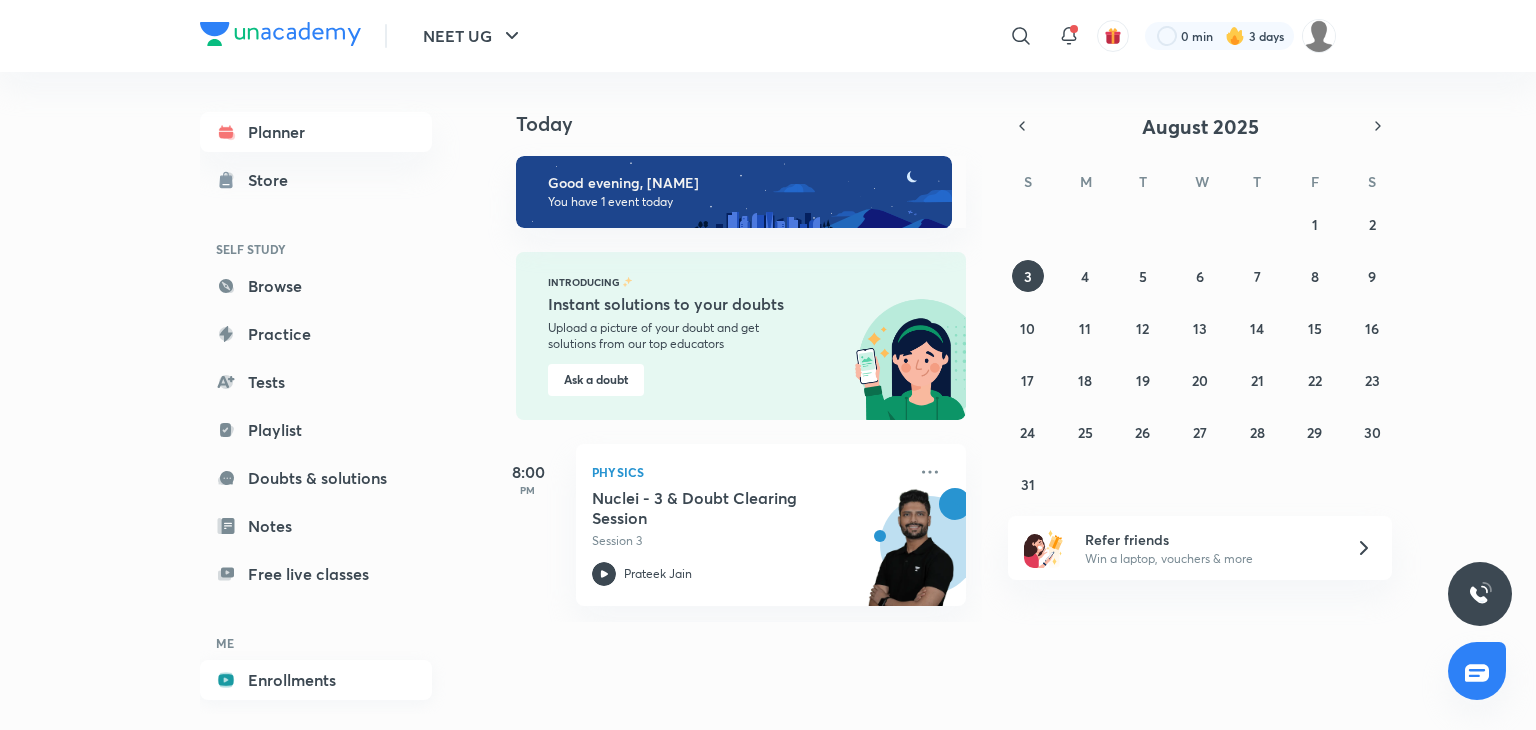 click on "Enrollments" at bounding box center (316, 680) 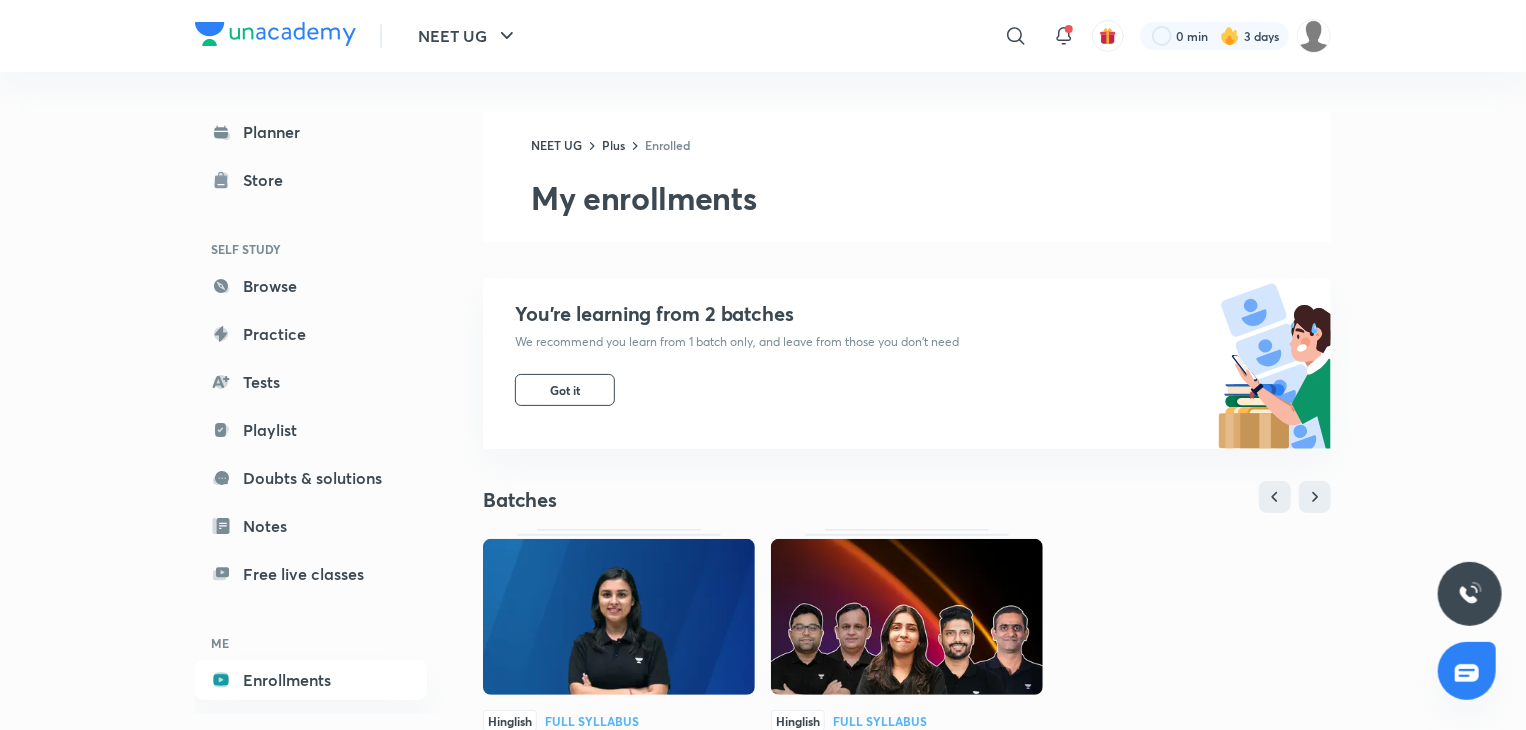 click at bounding box center [619, 617] 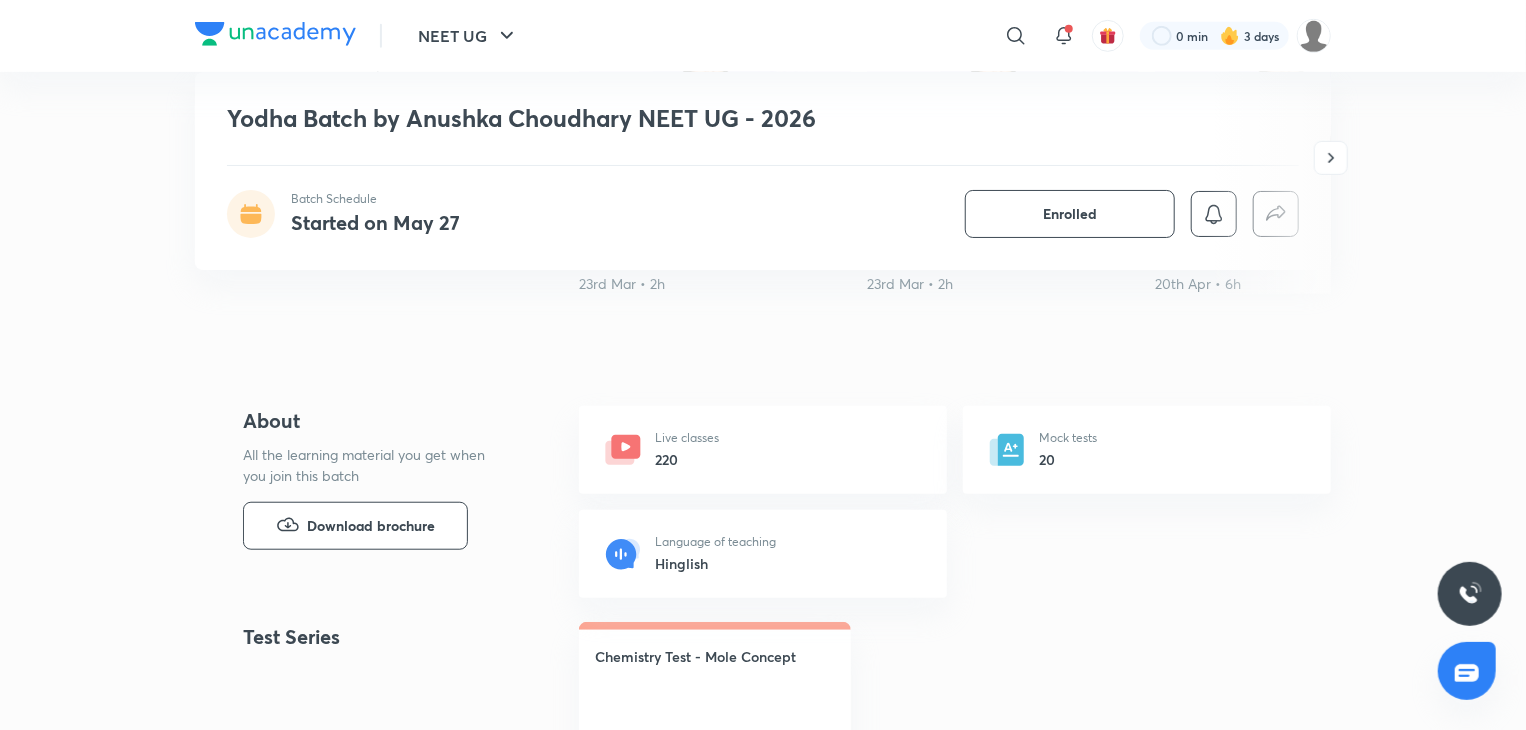 scroll, scrollTop: 0, scrollLeft: 0, axis: both 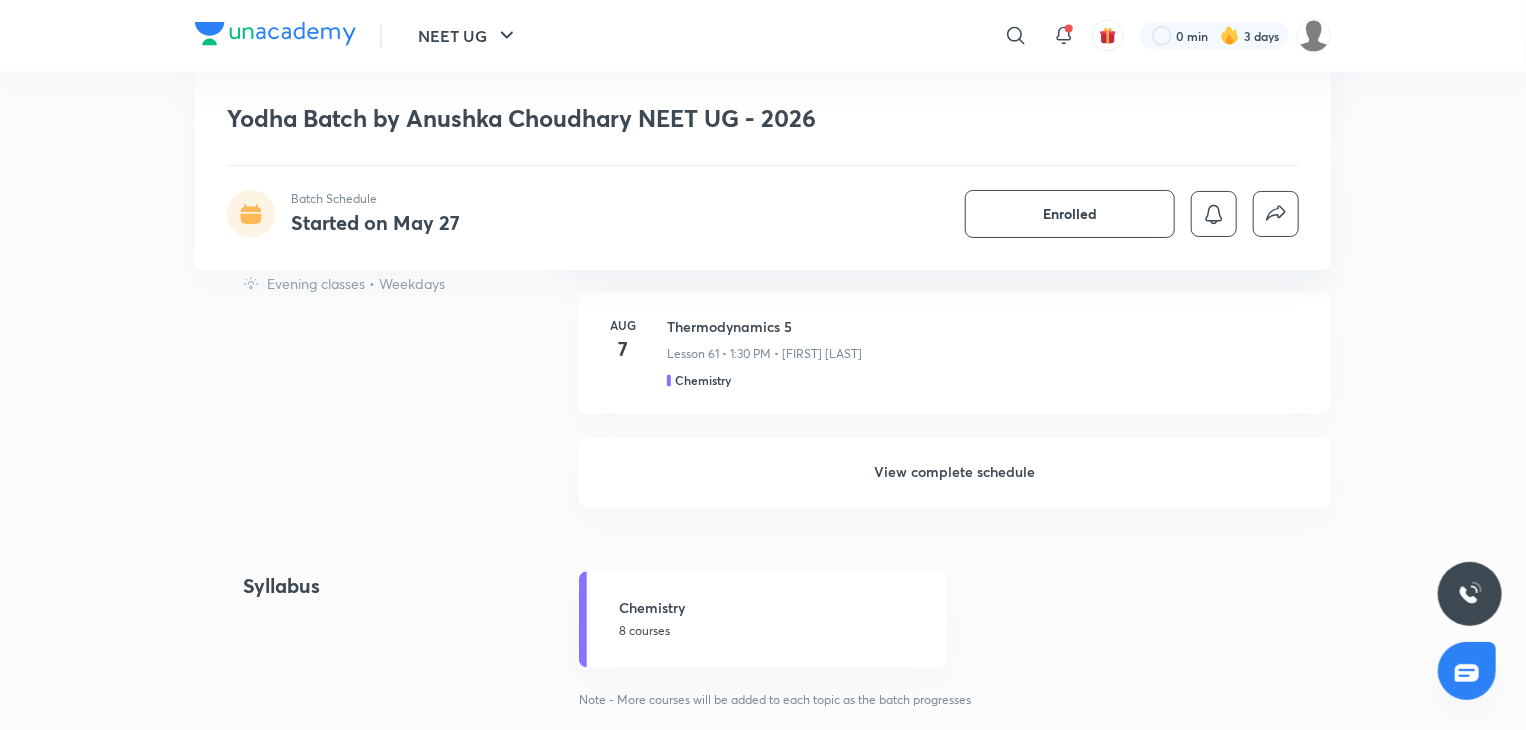 click on "View complete schedule" at bounding box center (955, 473) 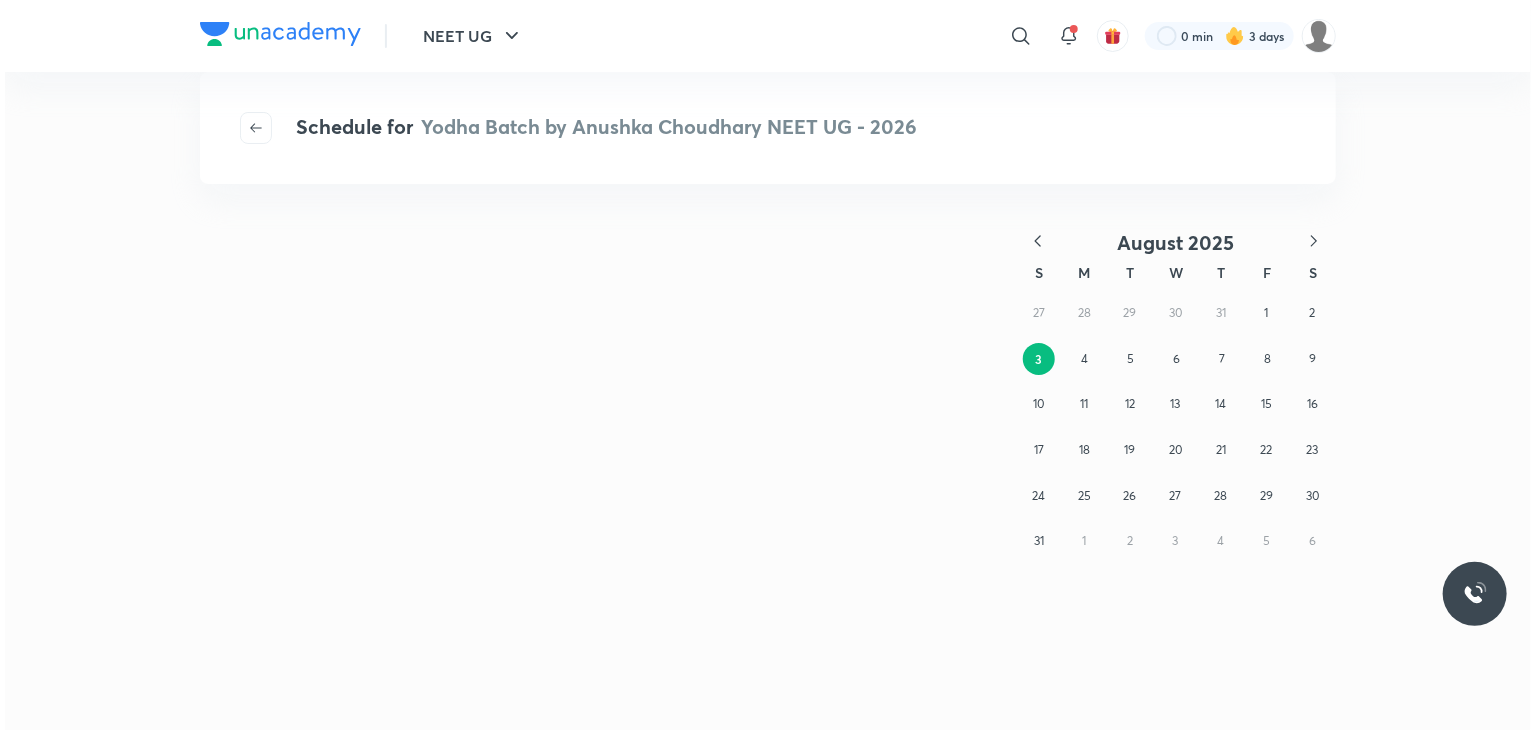 scroll, scrollTop: 0, scrollLeft: 0, axis: both 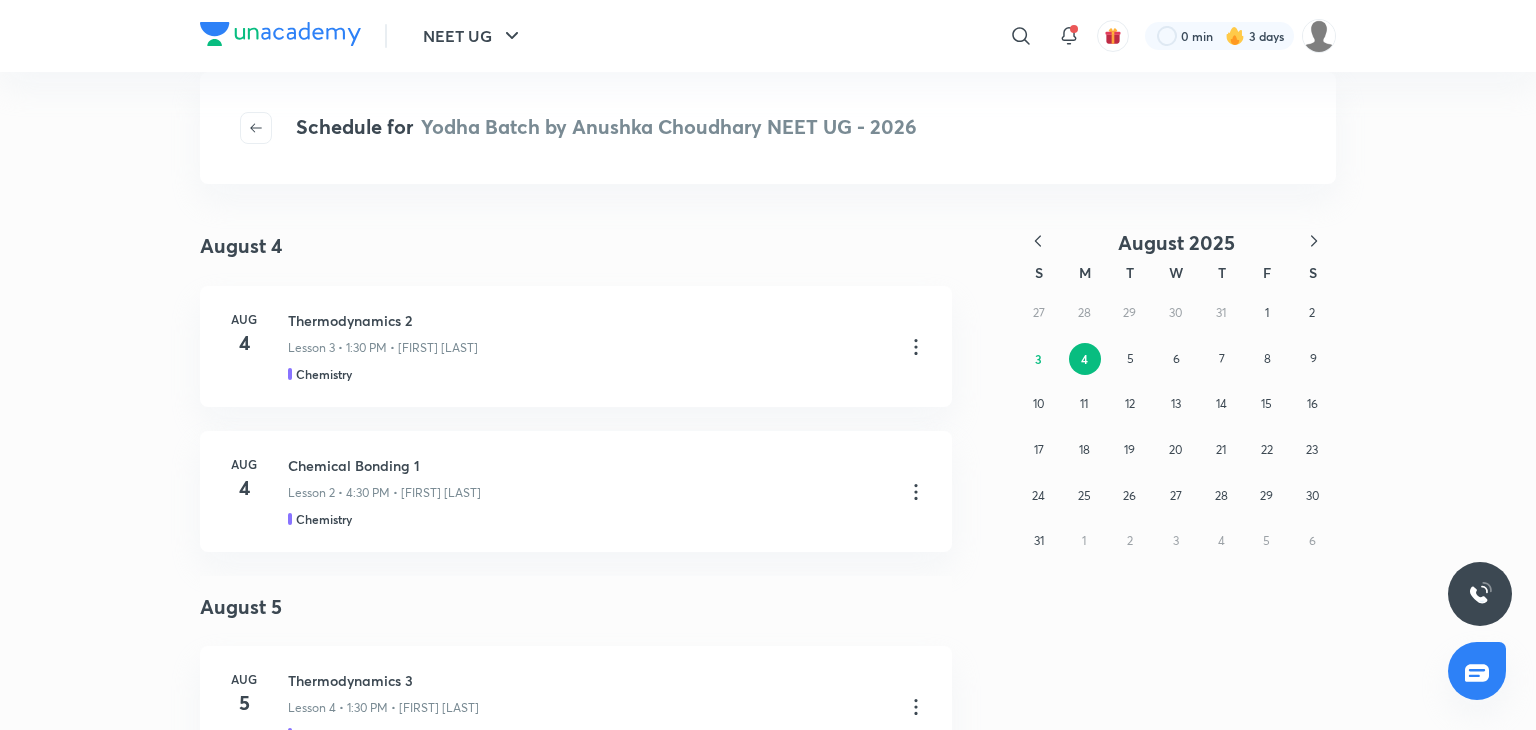 click 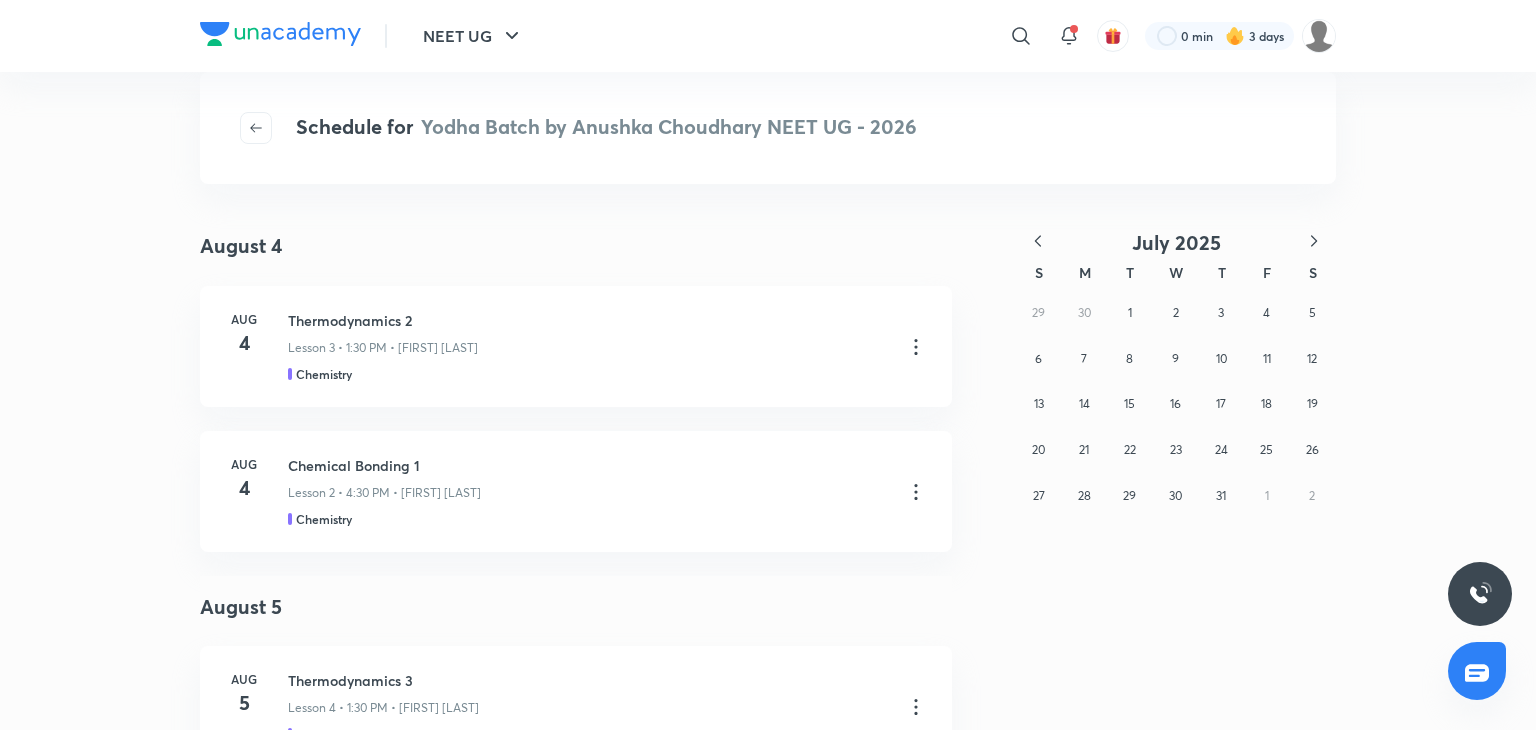 click 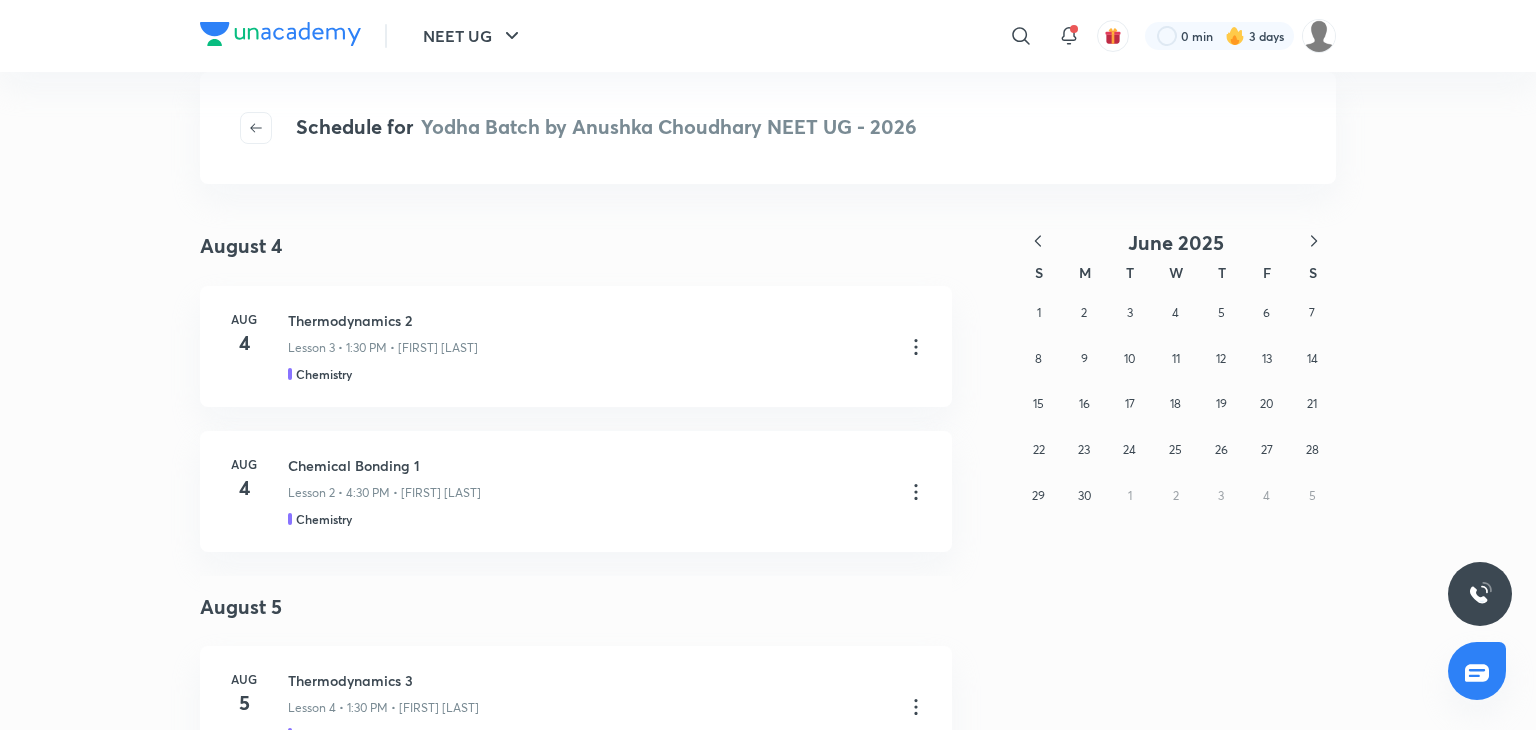 click 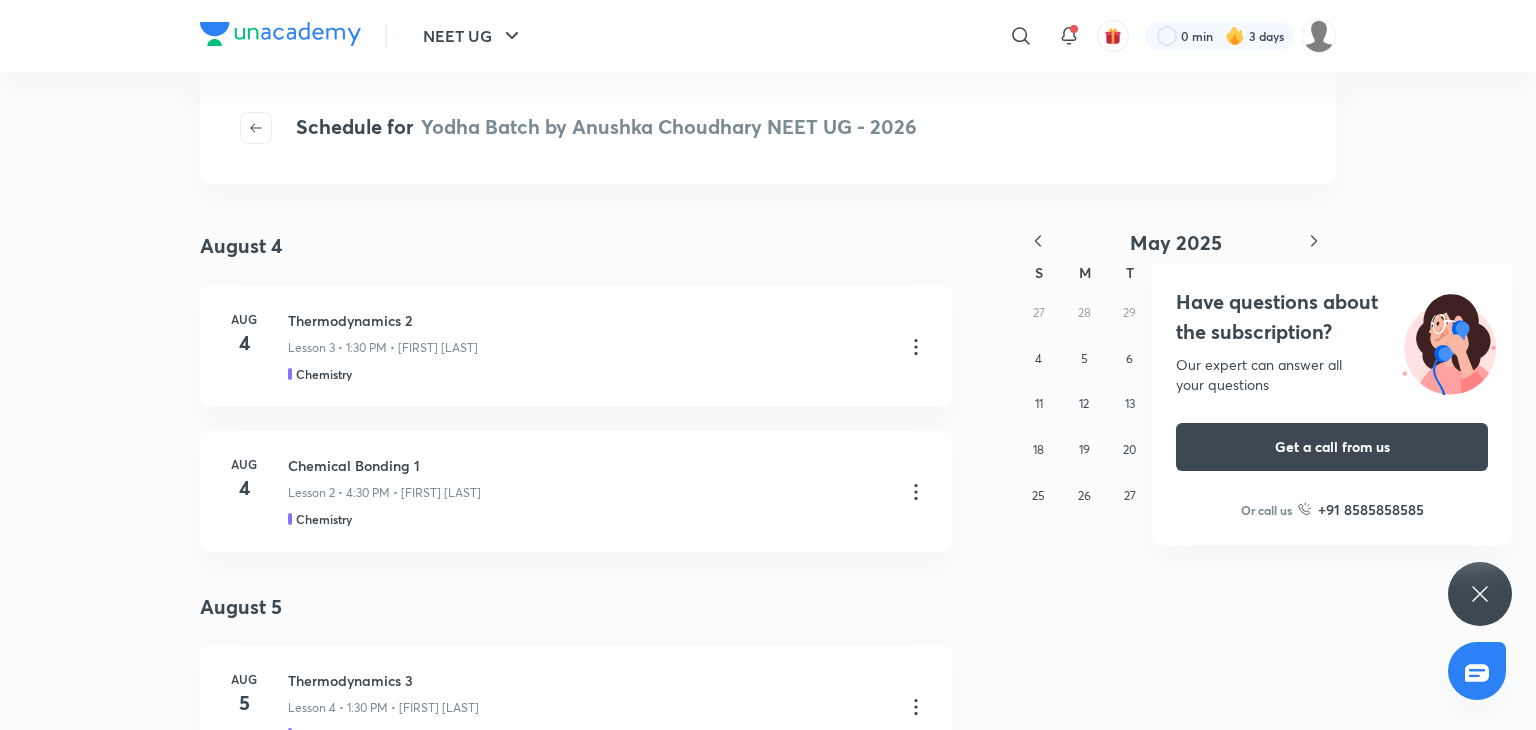click on "Have questions about the subscription? Our expert can answer all your questions Get a call from us Or call us +91 8585858585" at bounding box center [1480, 594] 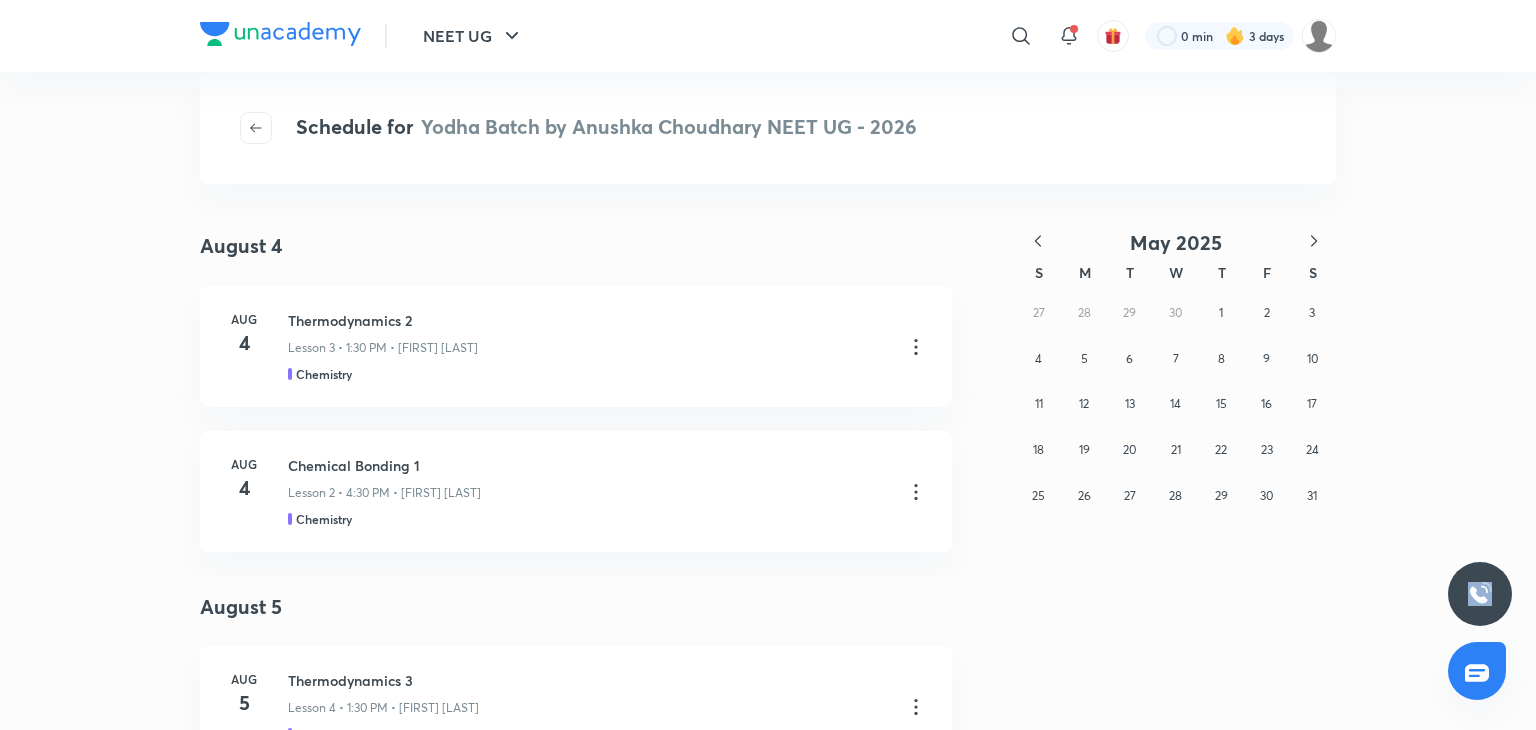 click at bounding box center (1480, 594) 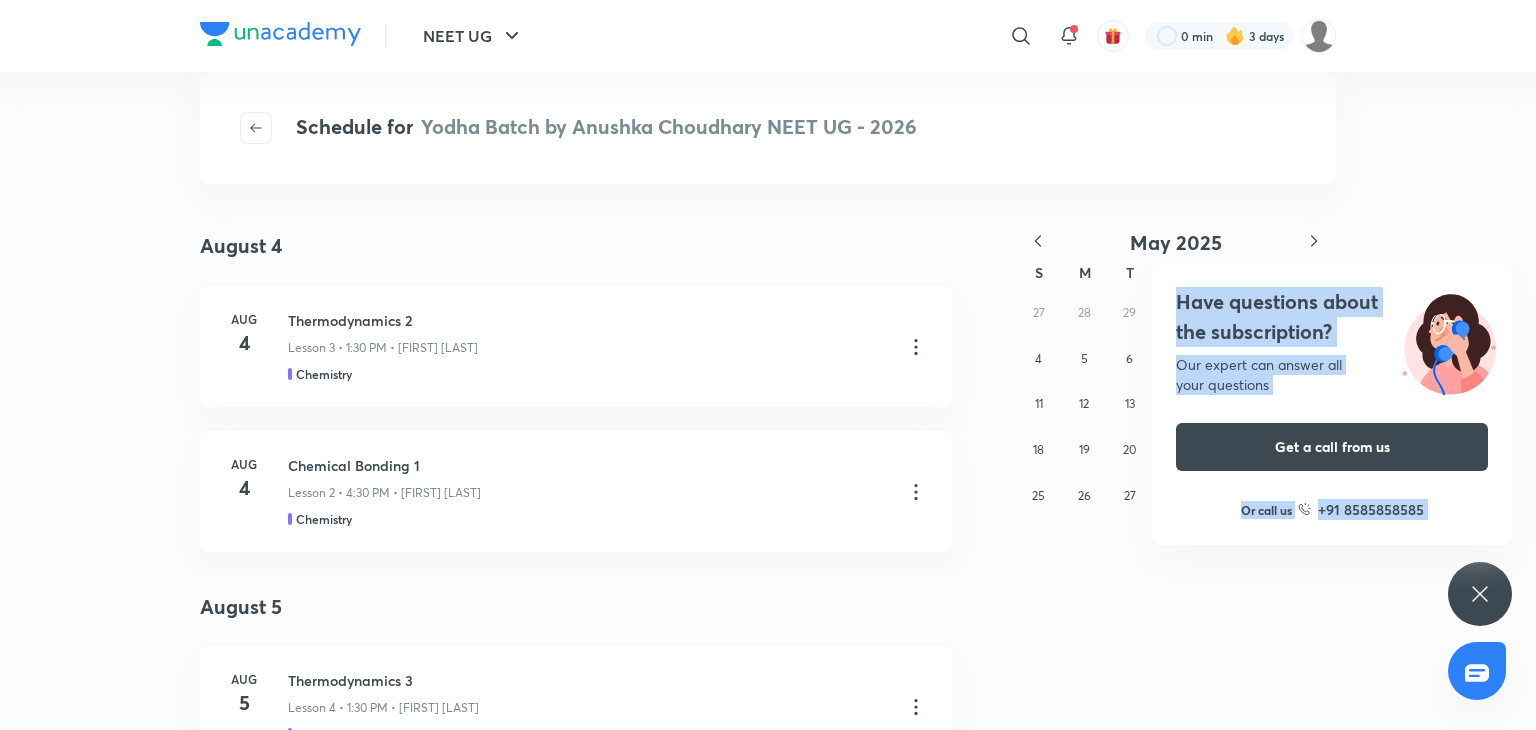 click 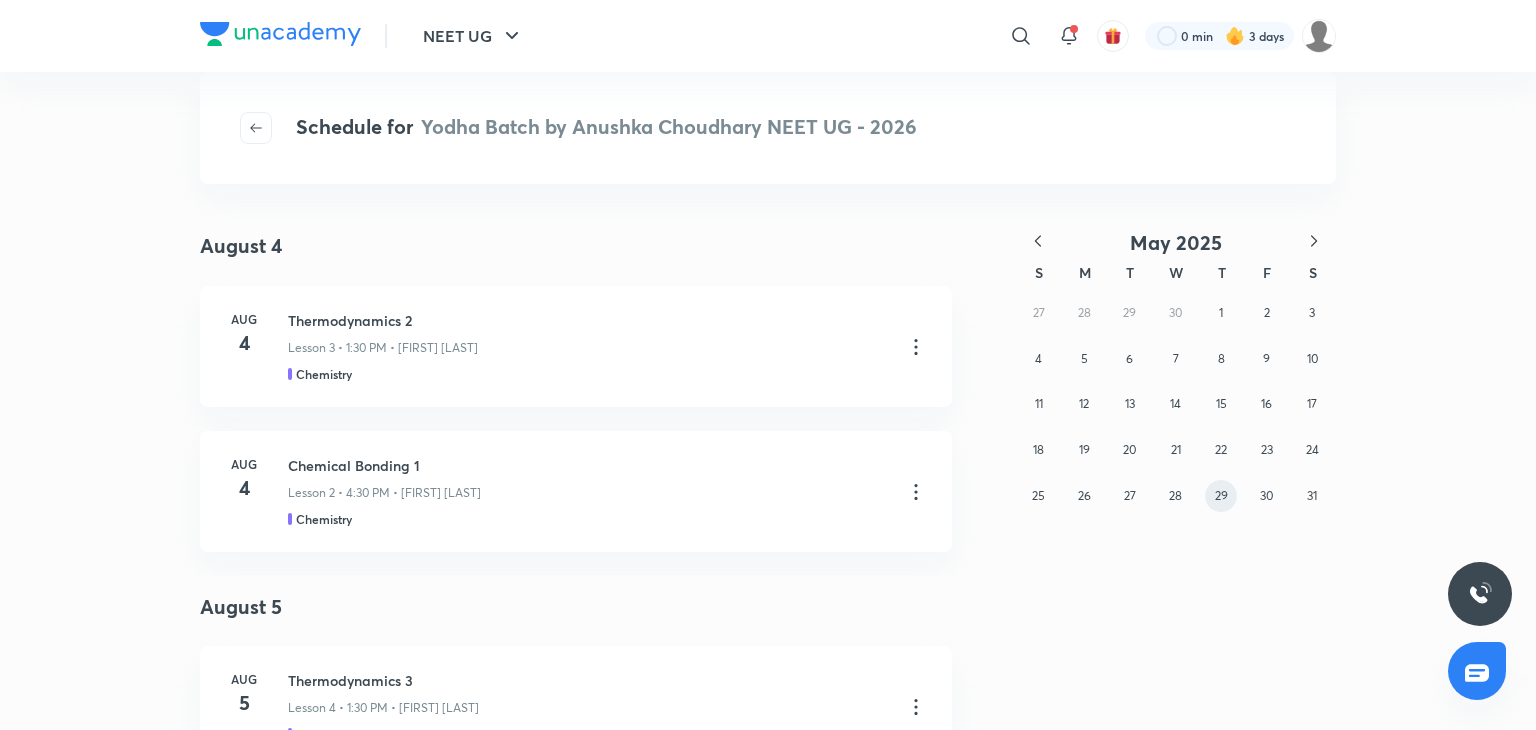 click on "29" at bounding box center (1221, 495) 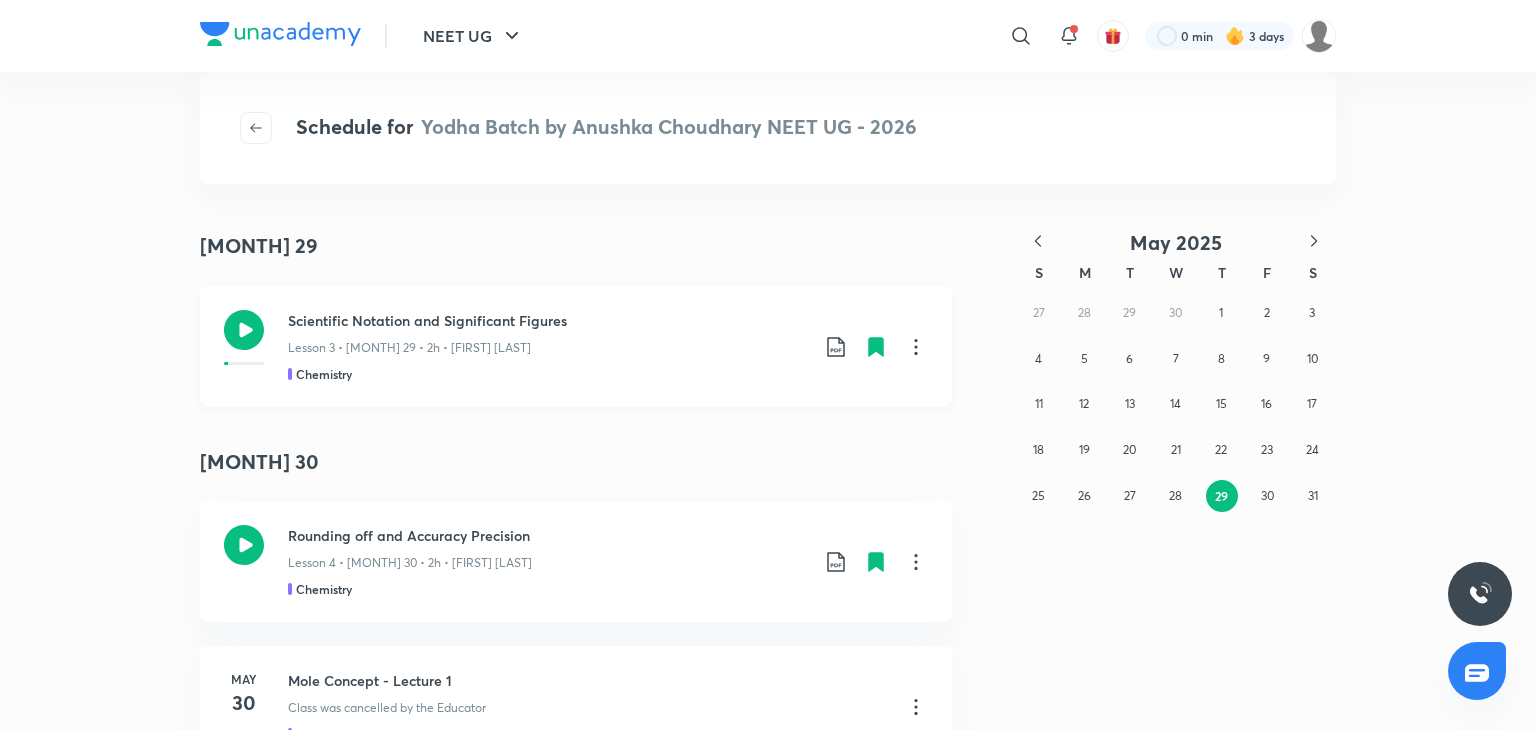 click 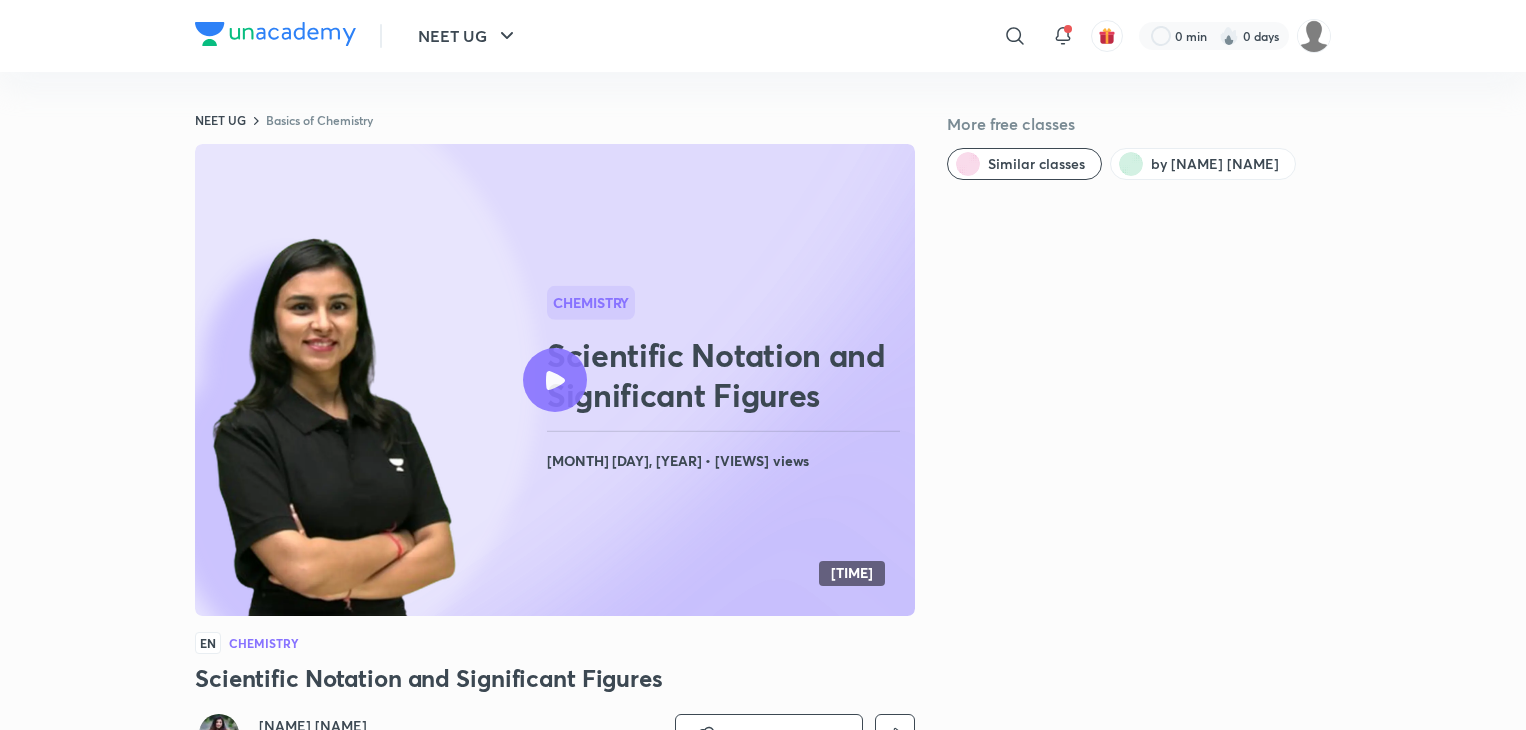 scroll, scrollTop: 0, scrollLeft: 0, axis: both 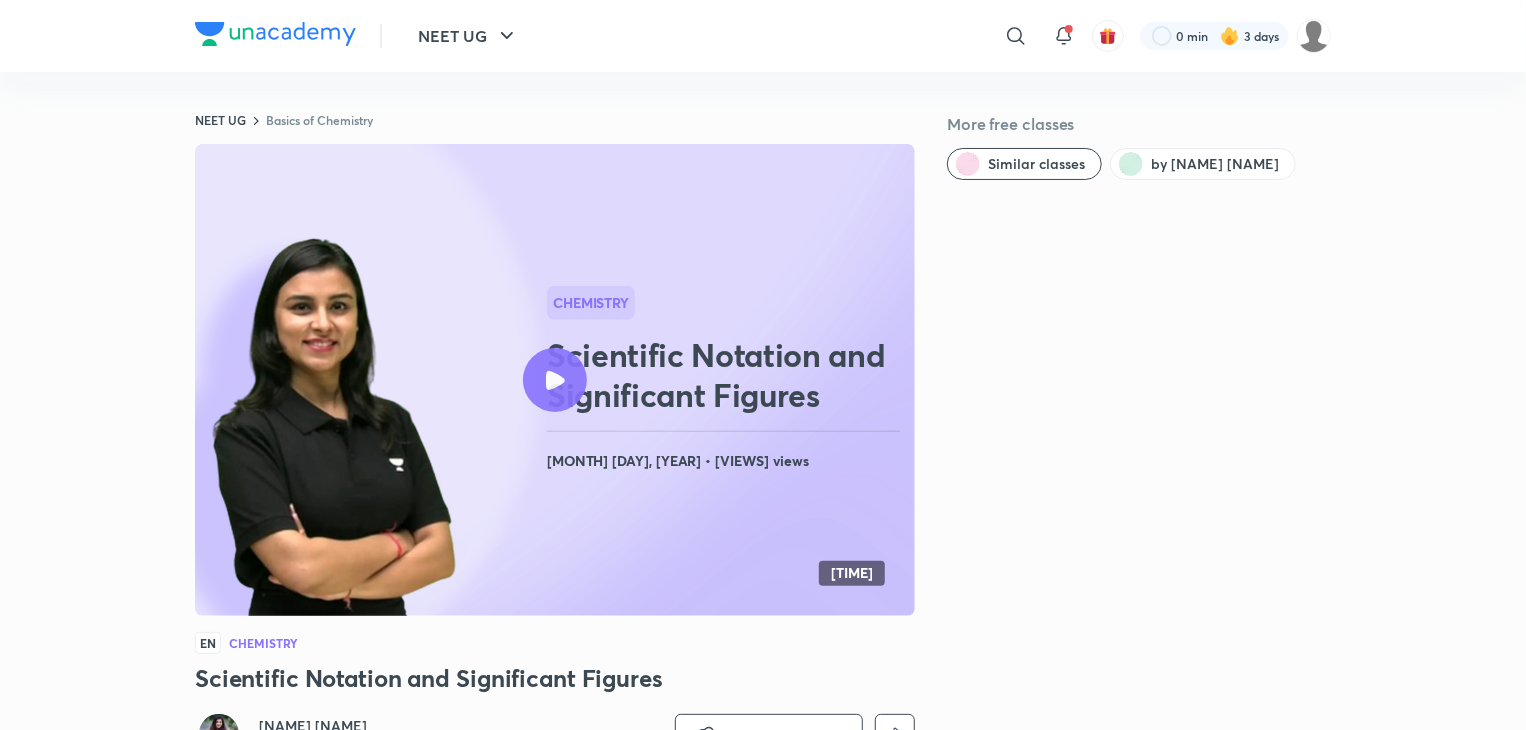 click at bounding box center (555, 380) 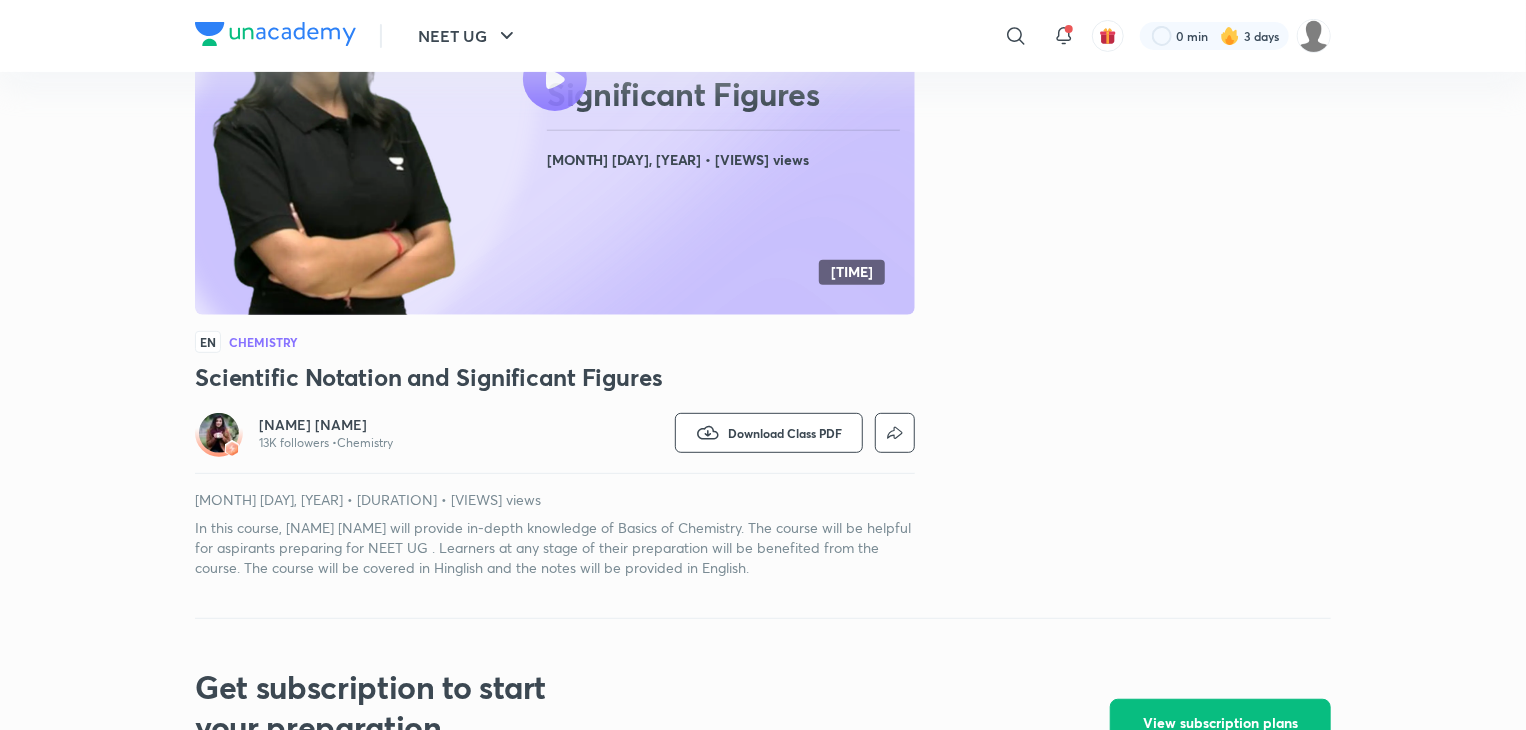 scroll, scrollTop: 0, scrollLeft: 0, axis: both 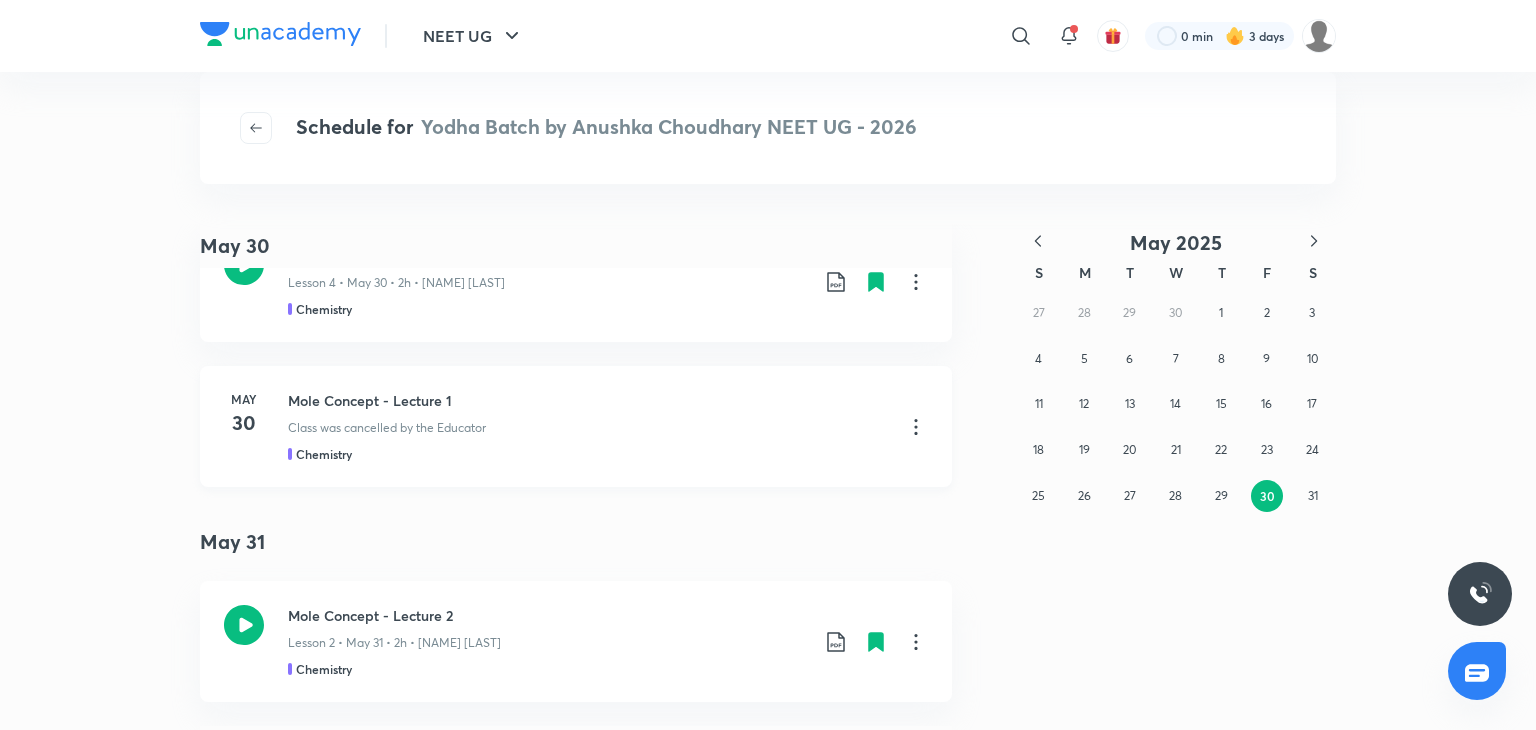 click 